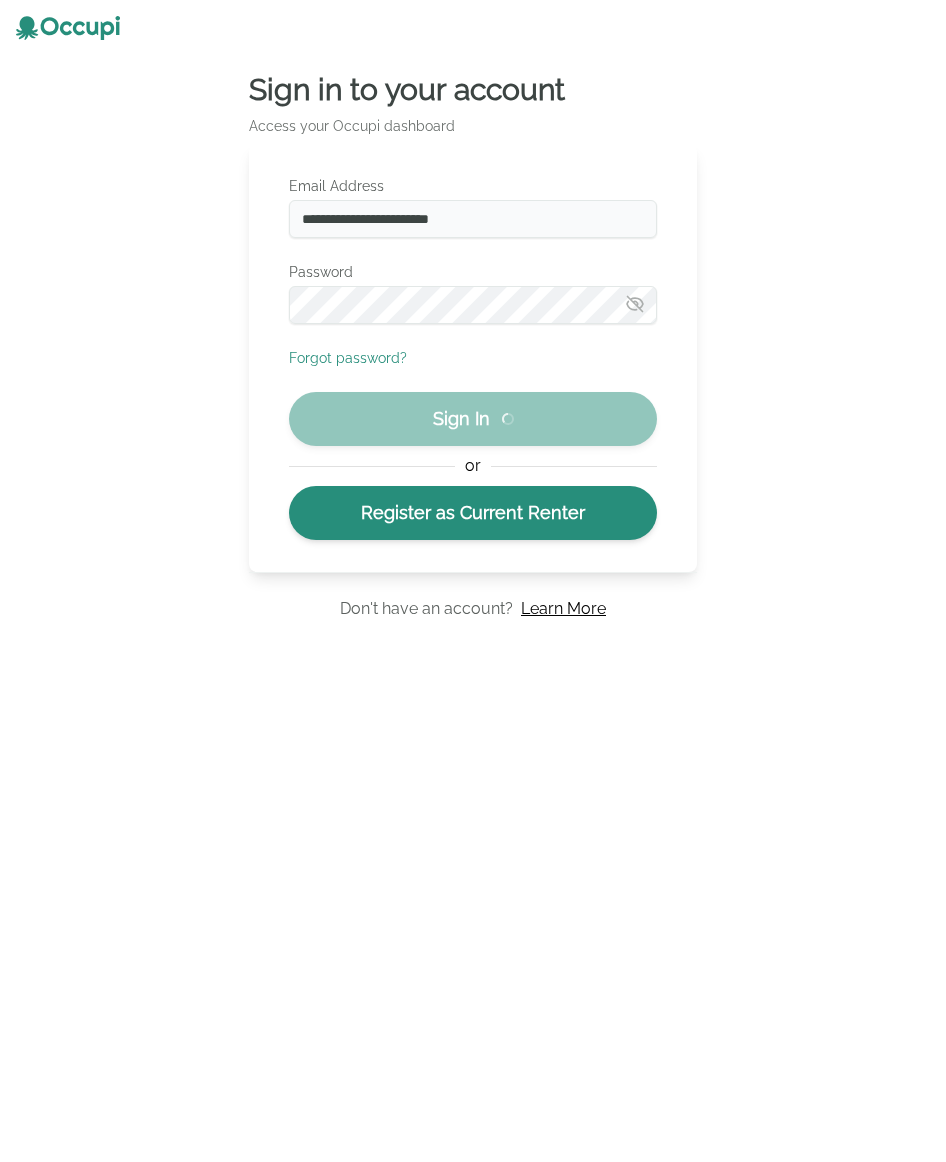 scroll, scrollTop: 0, scrollLeft: 0, axis: both 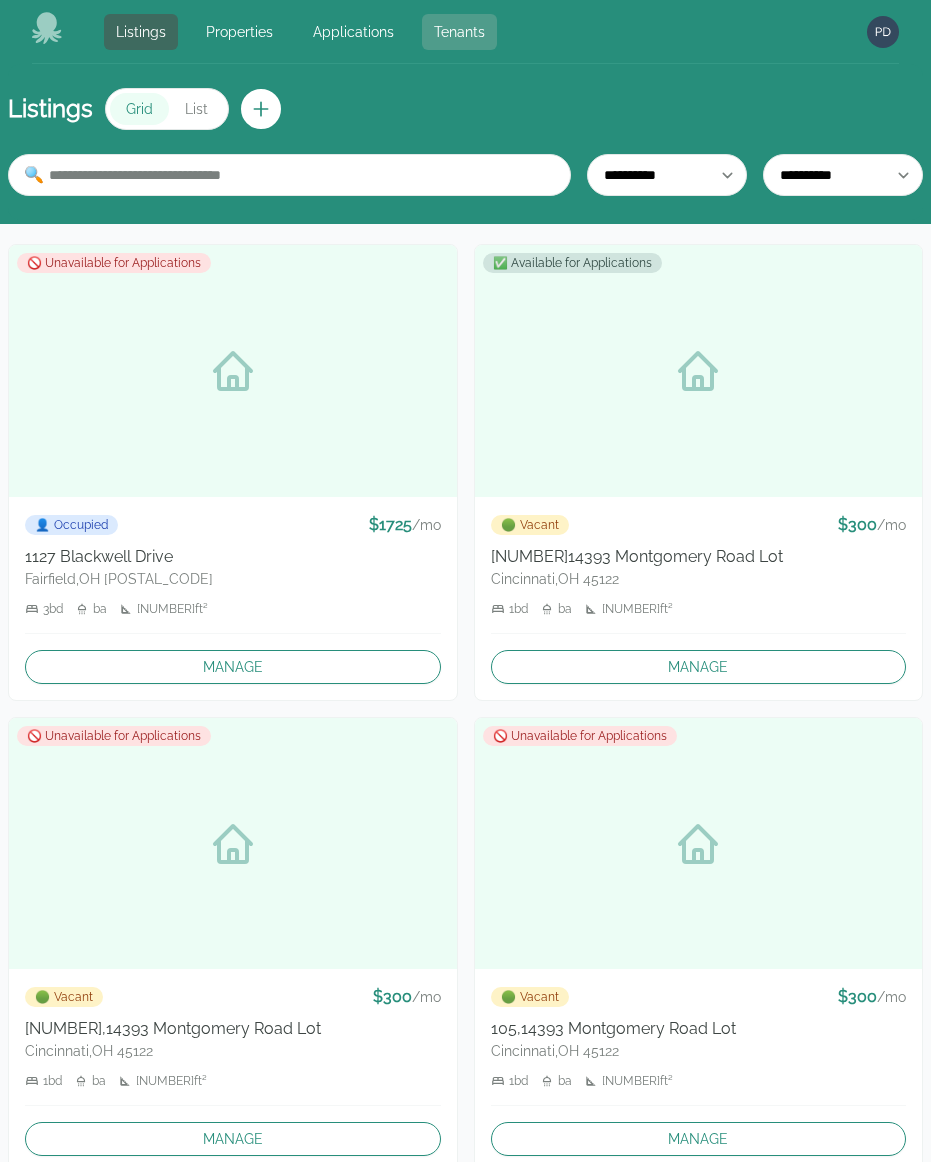 click on "Tenants" at bounding box center (459, 32) 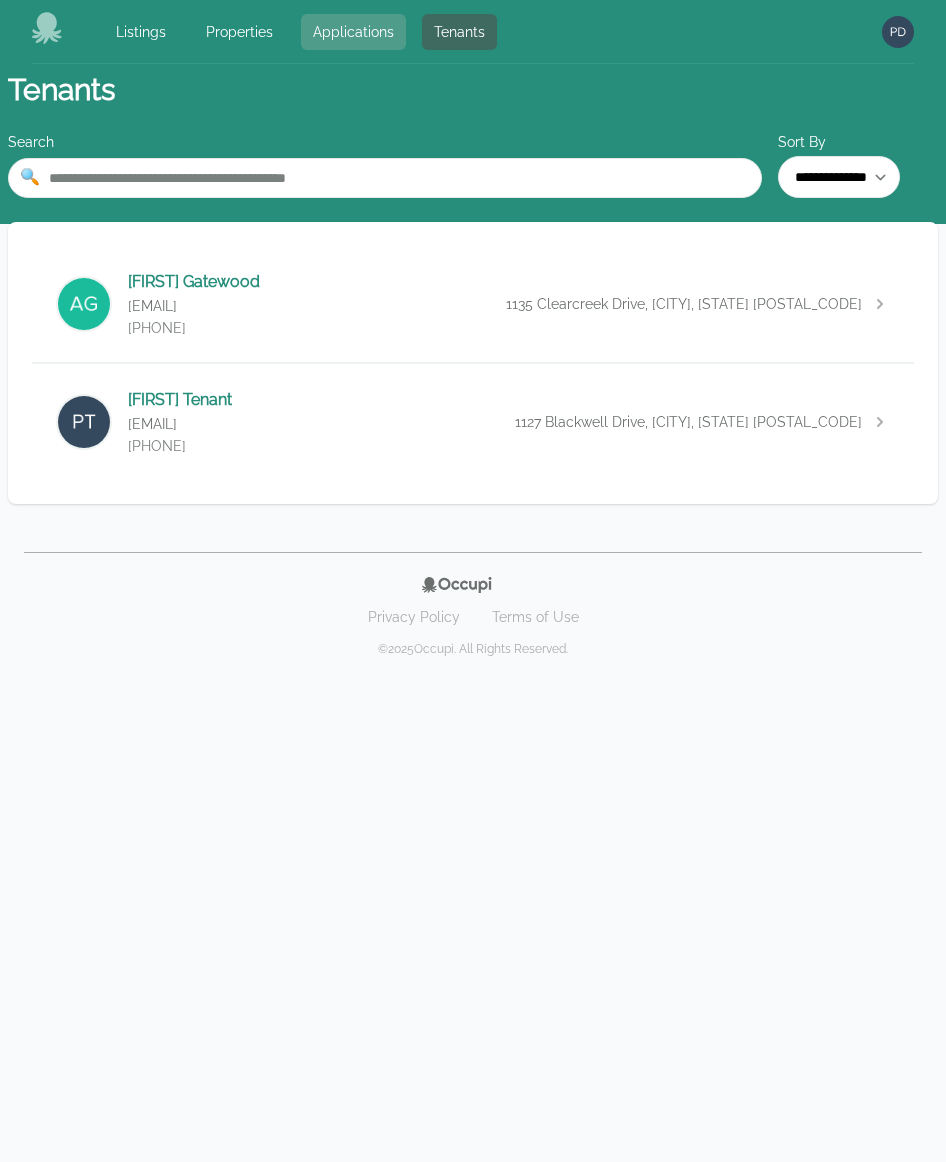 click on "Applications" at bounding box center [353, 32] 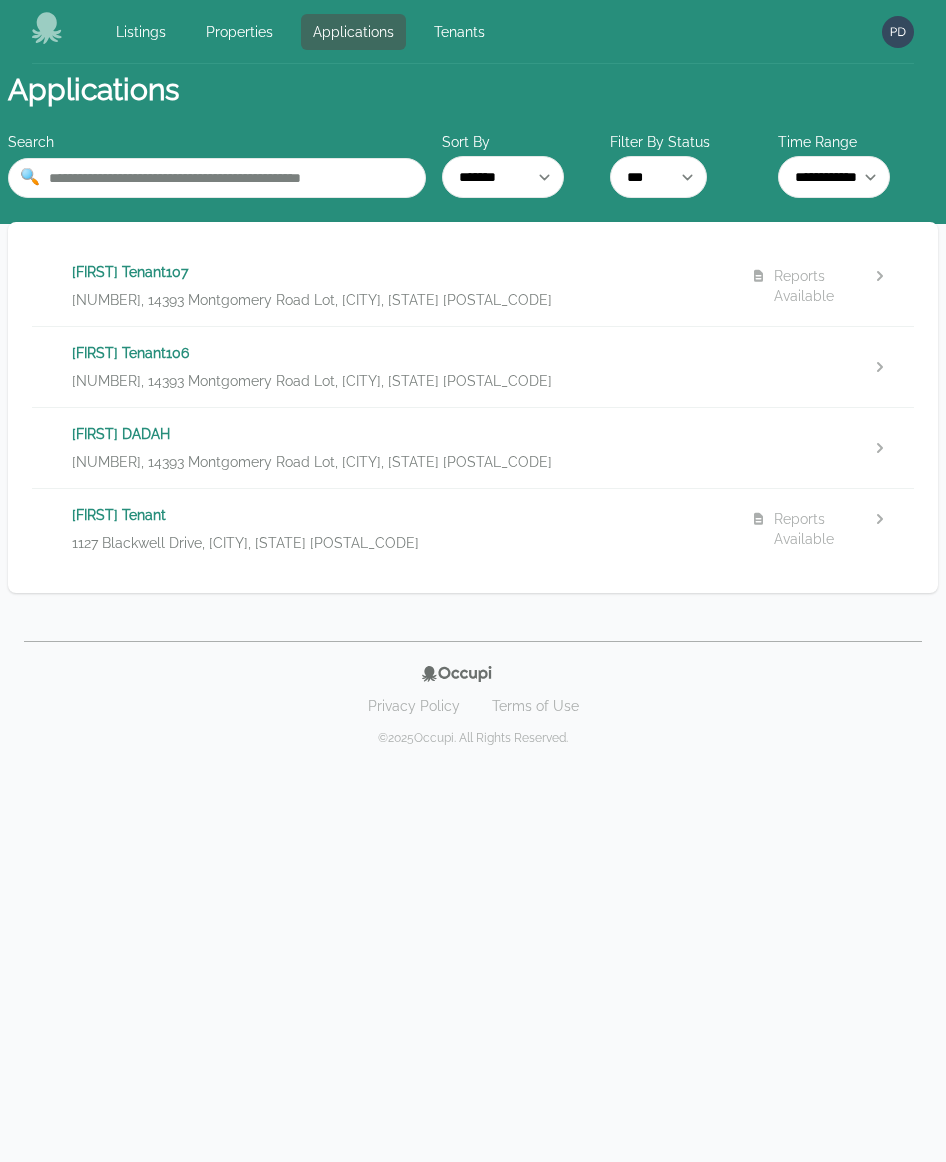 click on "[FIRST] [LAST] Tenant106 [NUMBER], 14393 Montgomery Road Lot, [CITY], [STATE] [POSTAL_CODE]" at bounding box center [403, 367] 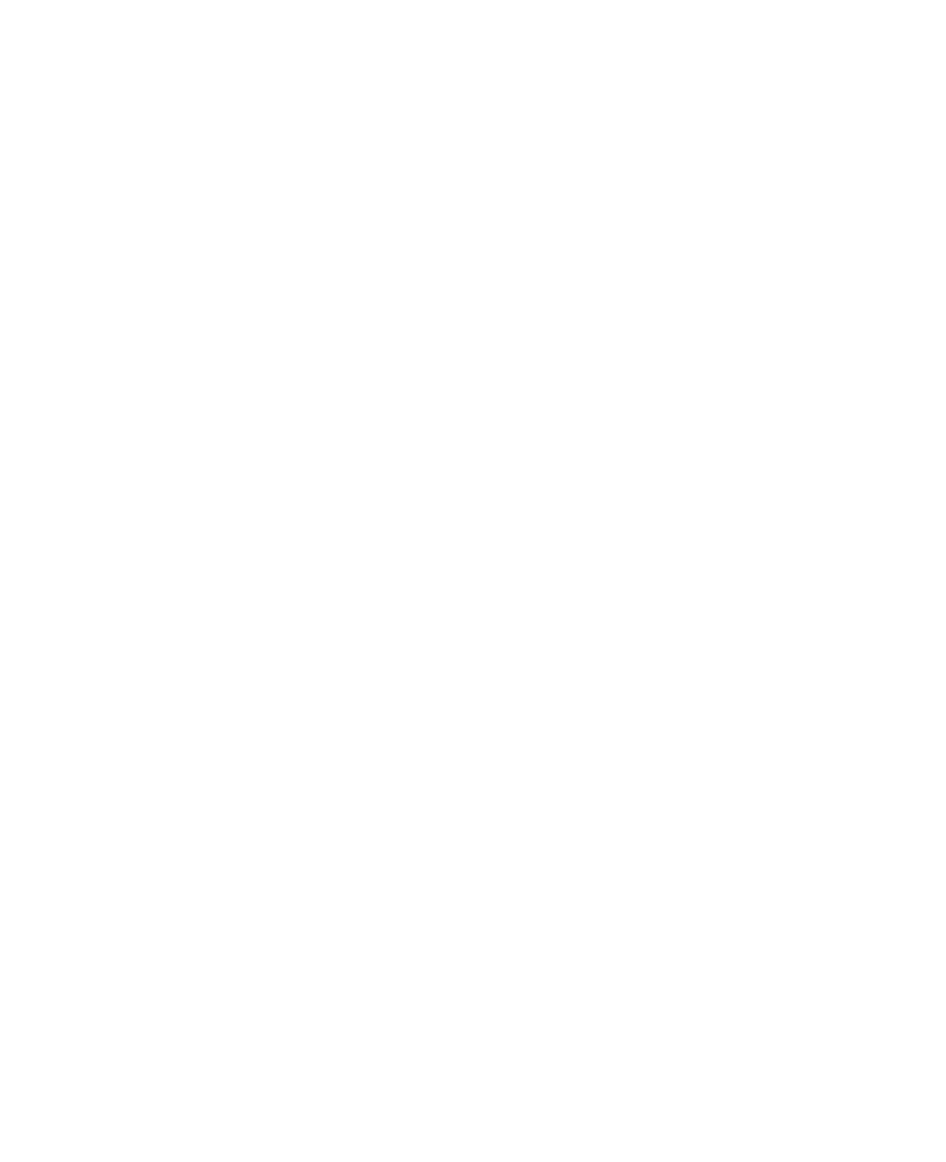 scroll, scrollTop: 0, scrollLeft: 0, axis: both 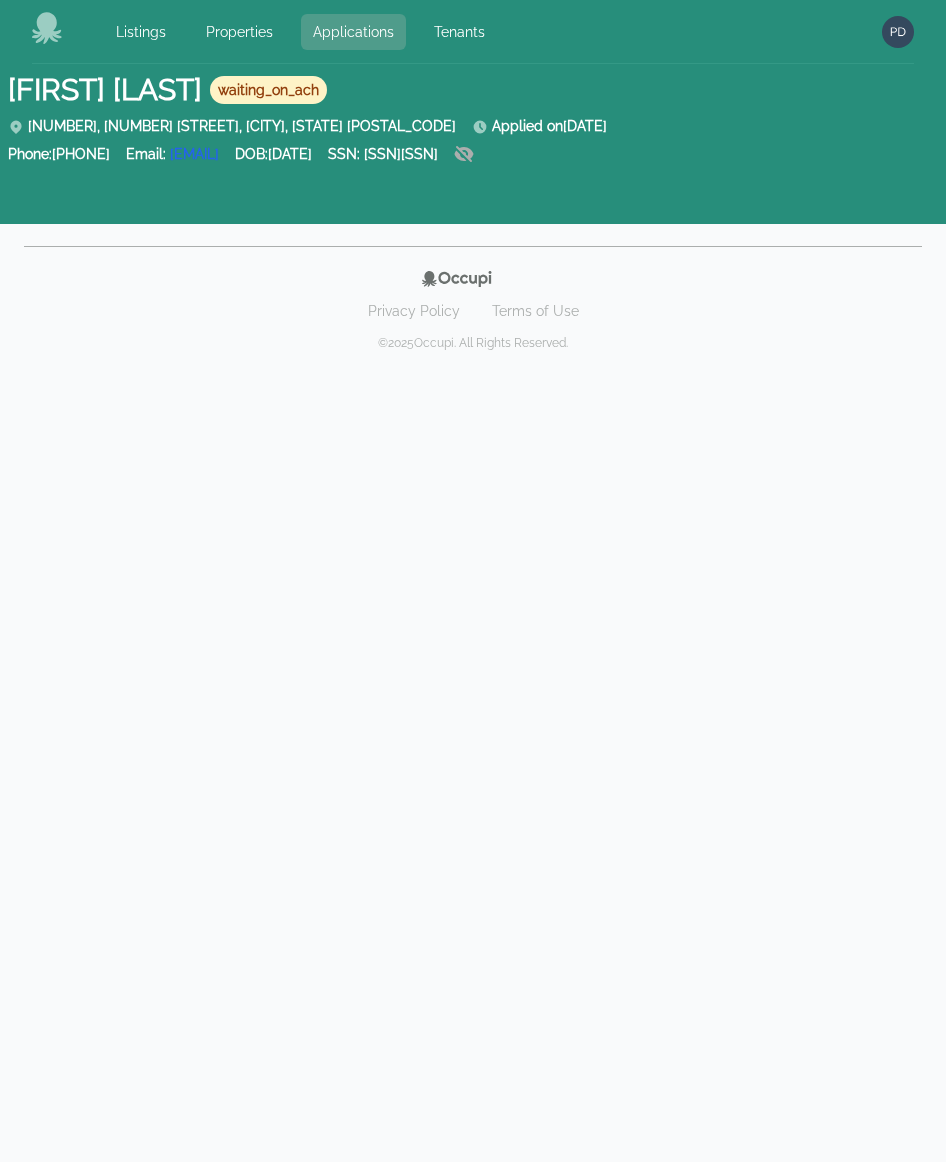 click on "Applications" at bounding box center [353, 32] 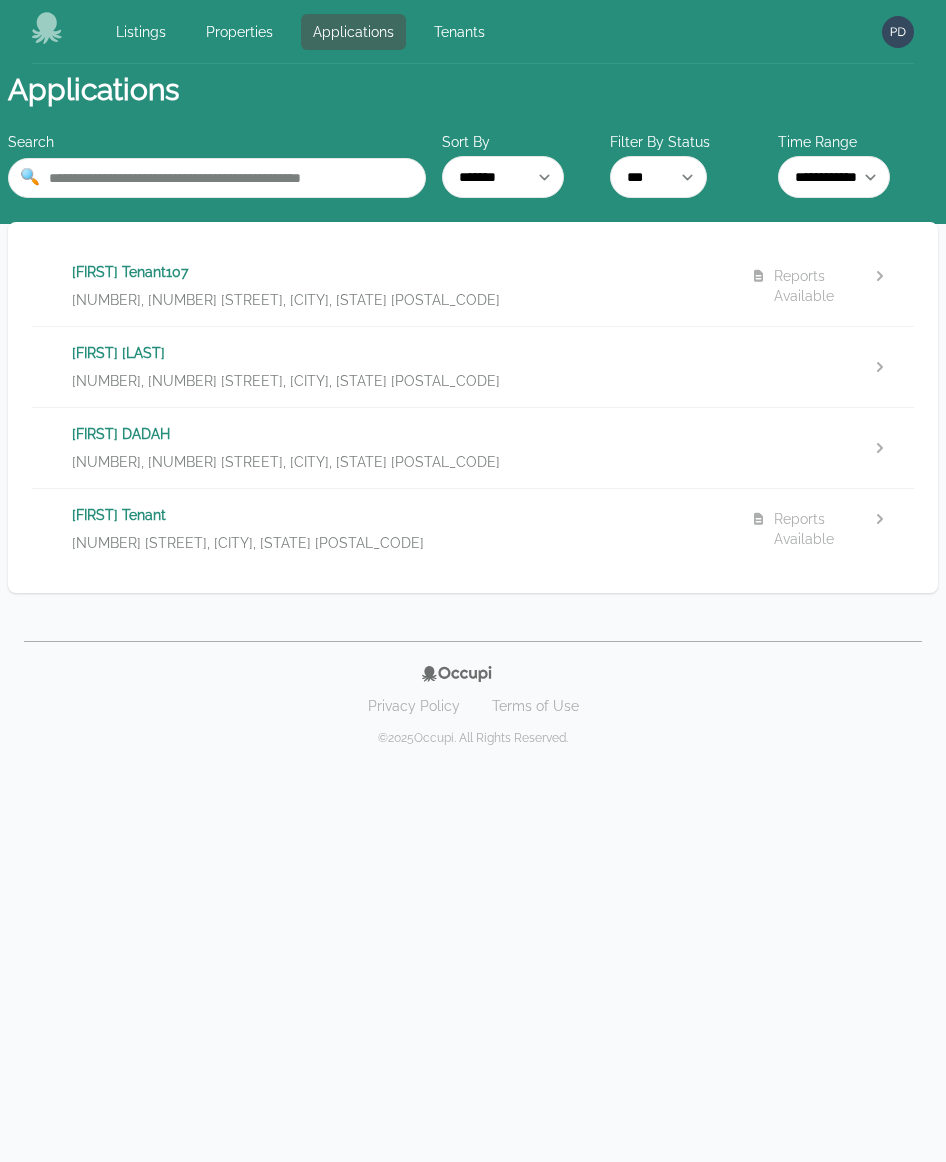 click on "PAUL   DADAH 103, 14393 Montgomery Road Lot, Cincinnati, OH 45122" at bounding box center [403, 448] 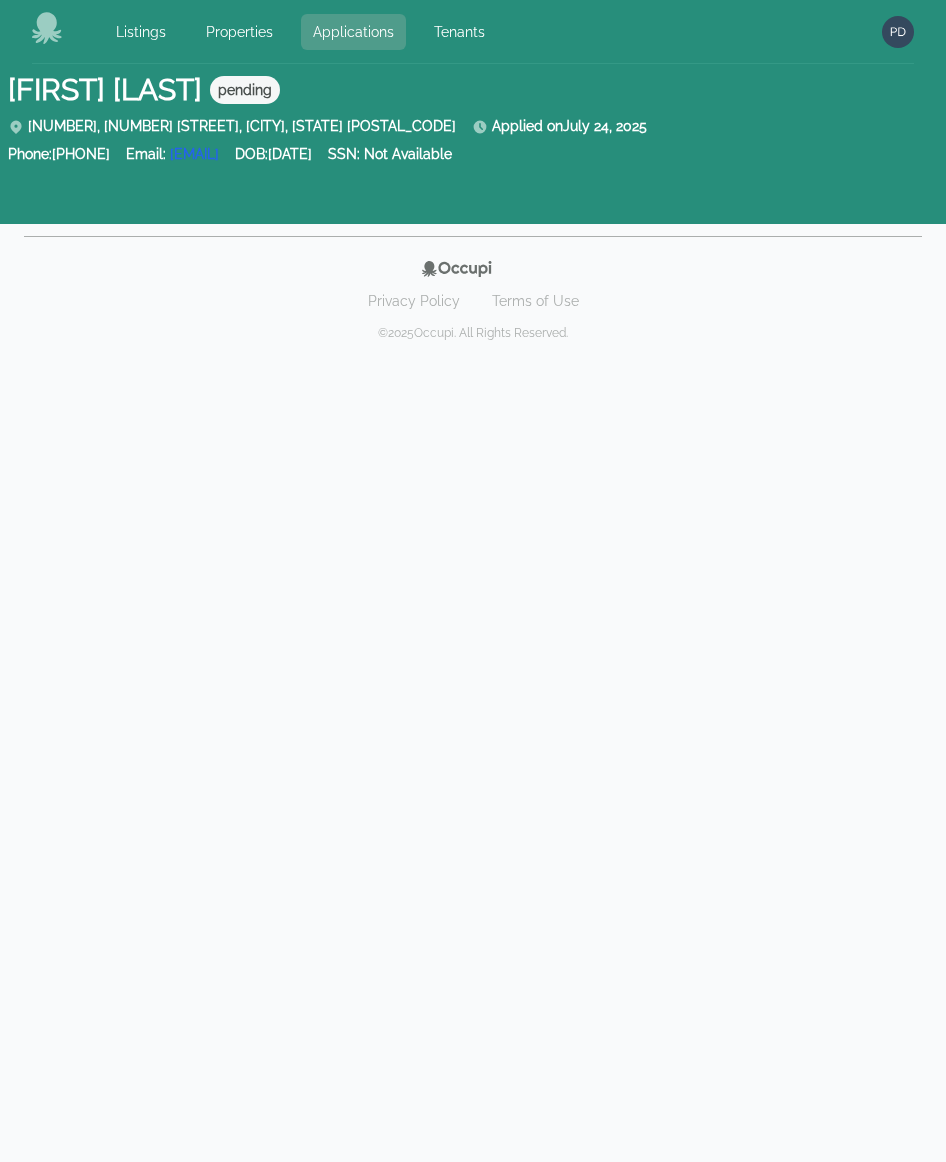 click on "Applications" at bounding box center [353, 32] 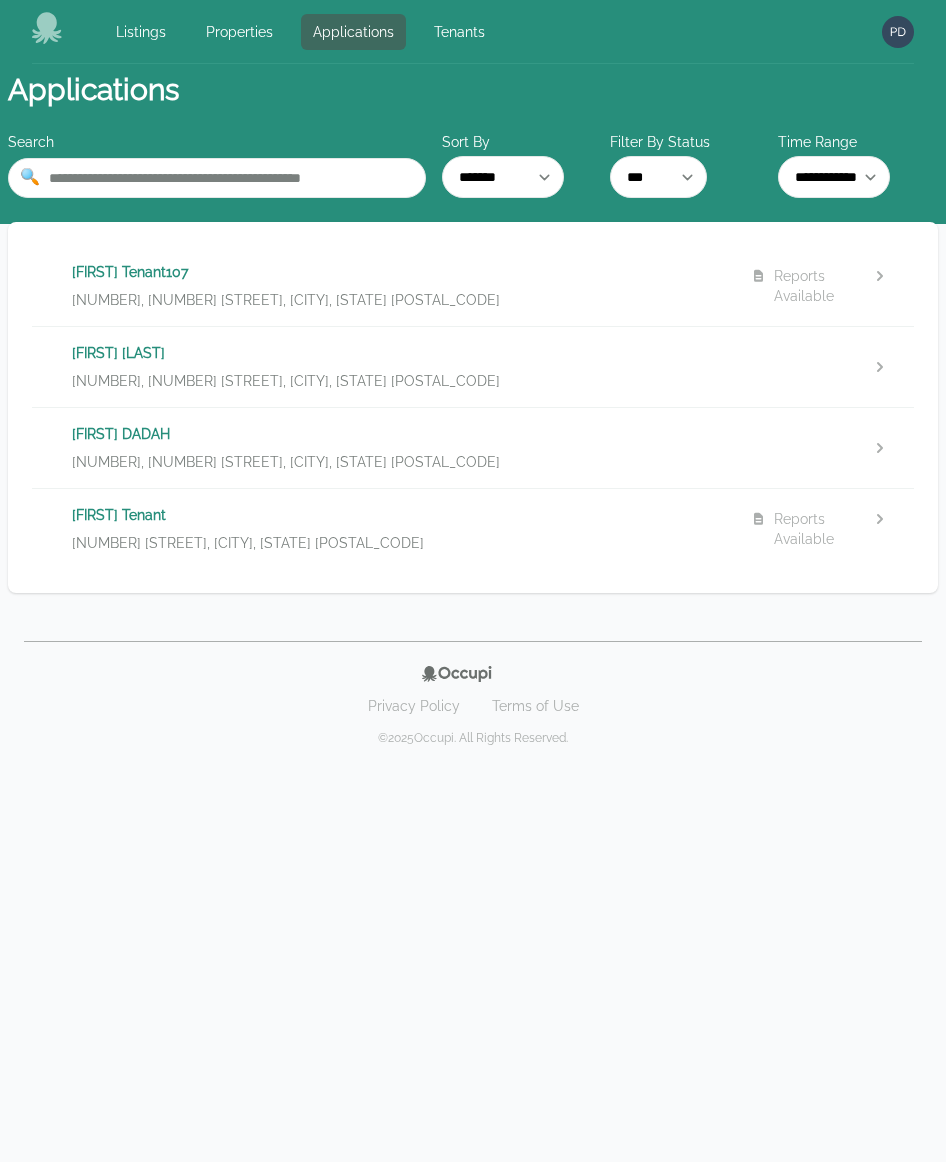 click on "[NUMBER], 14393 Montgomery Road Lot, [CITY], [STATE] [POSTAL_CODE]" at bounding box center [403, 381] 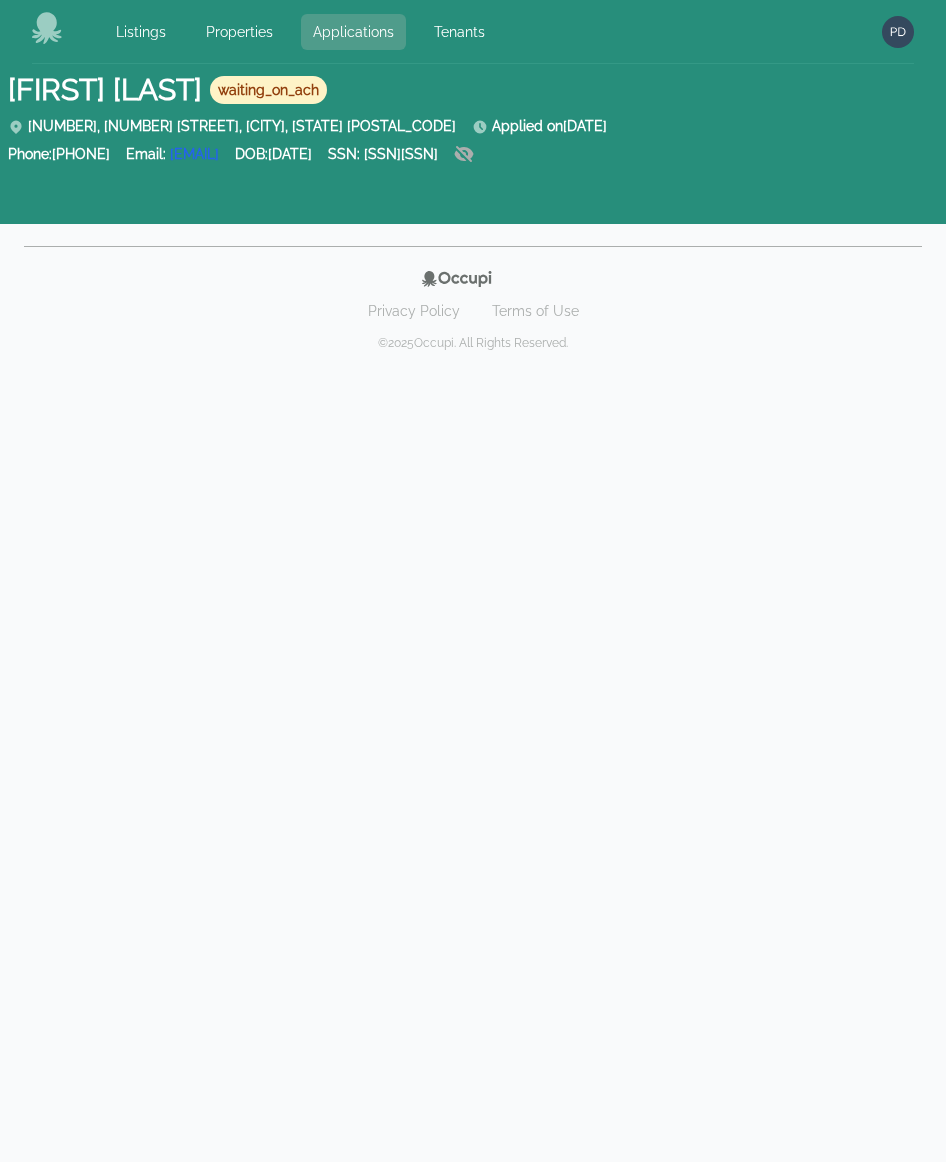 click on "Applications" at bounding box center (353, 32) 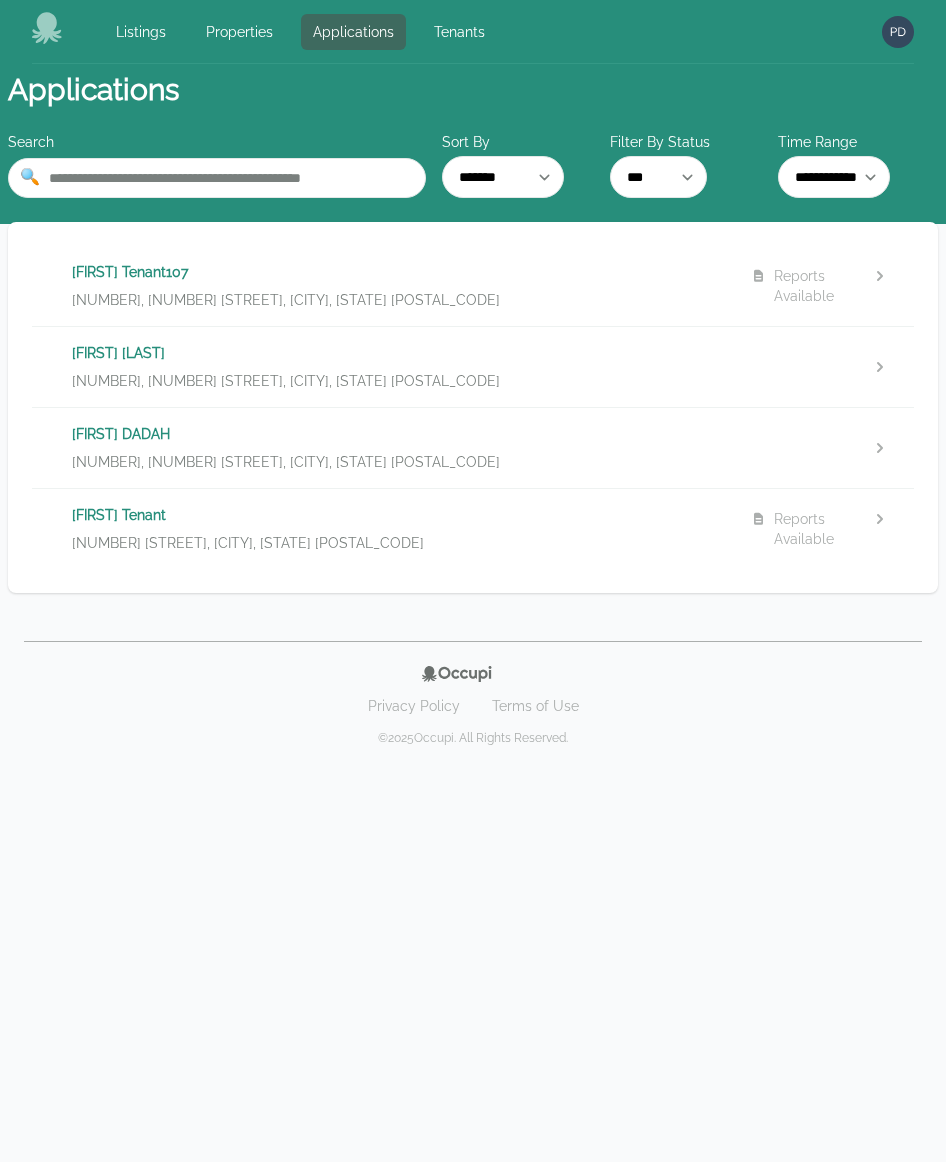 click on "PAUL   DADAH" at bounding box center [403, 434] 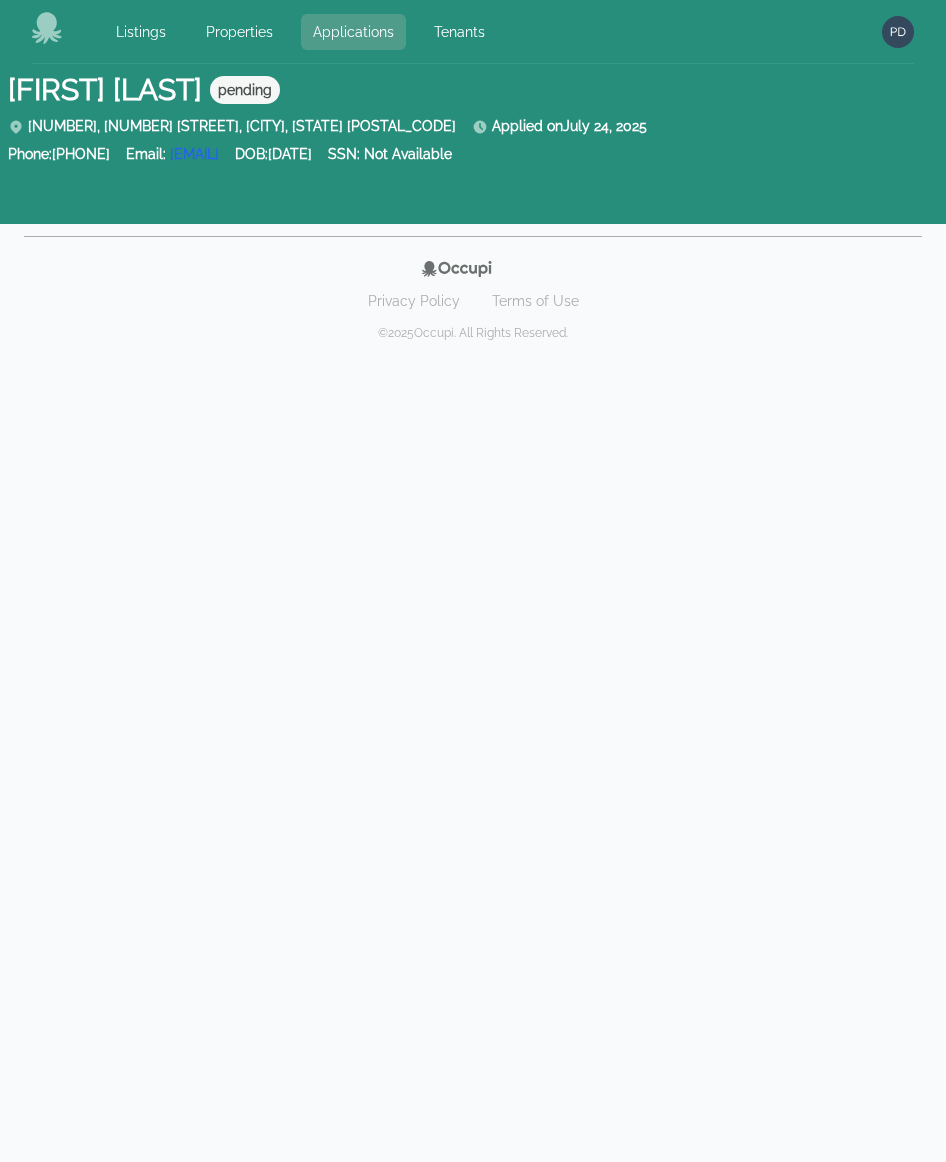 click on "Applications" at bounding box center [353, 32] 